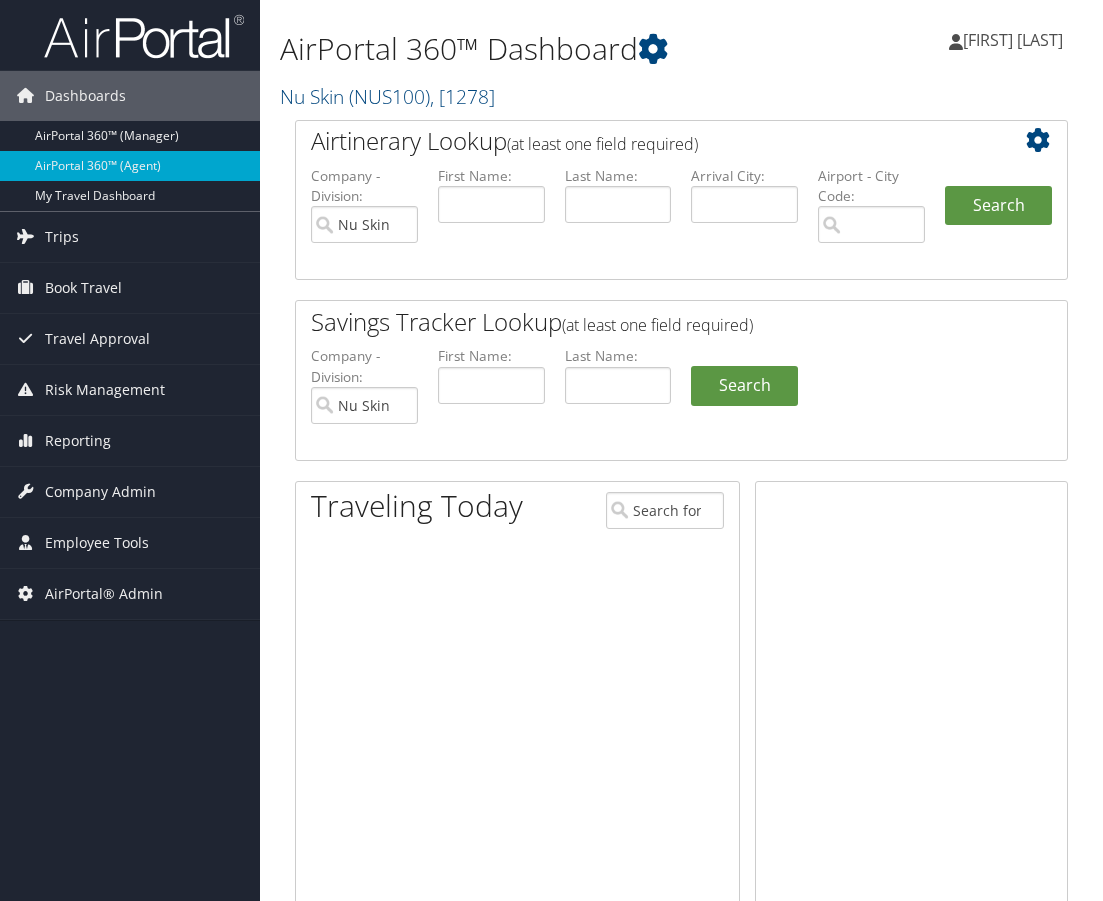 scroll, scrollTop: 0, scrollLeft: 0, axis: both 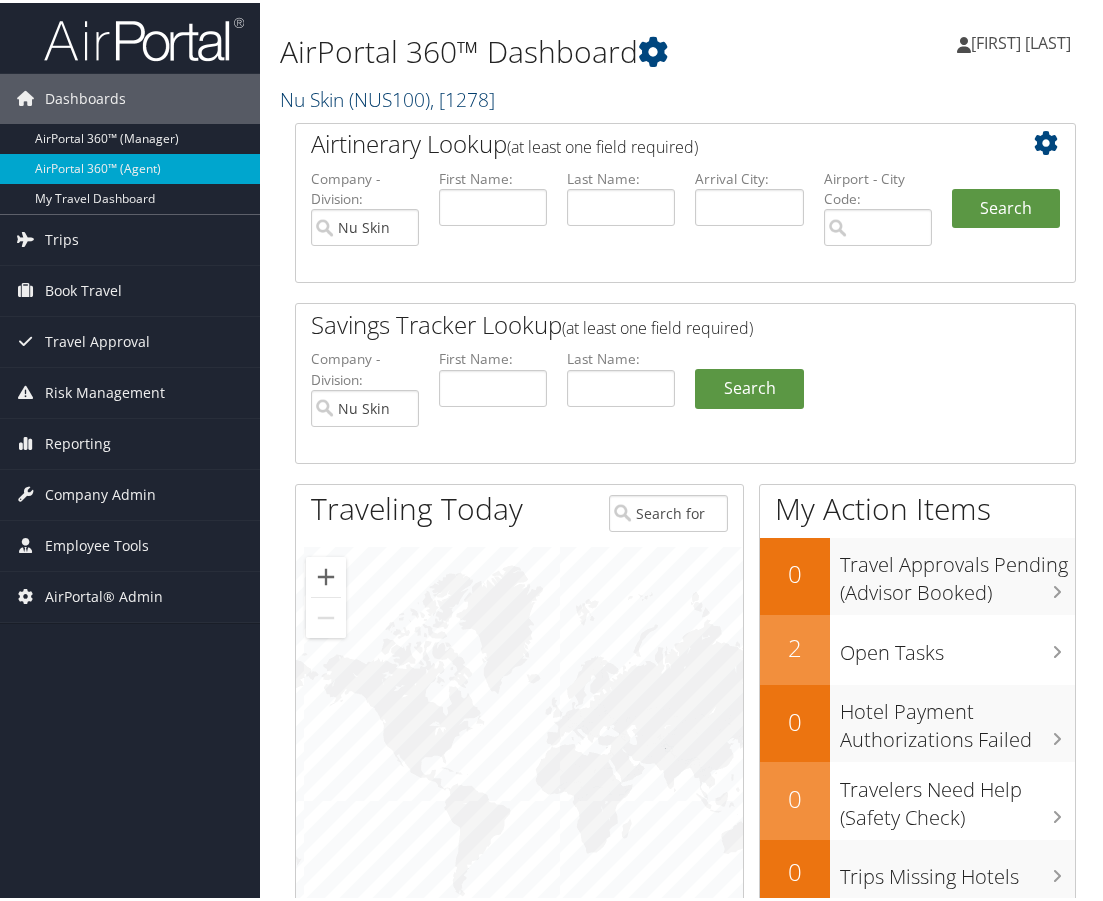 click on "( NUS100 )" at bounding box center (389, 96) 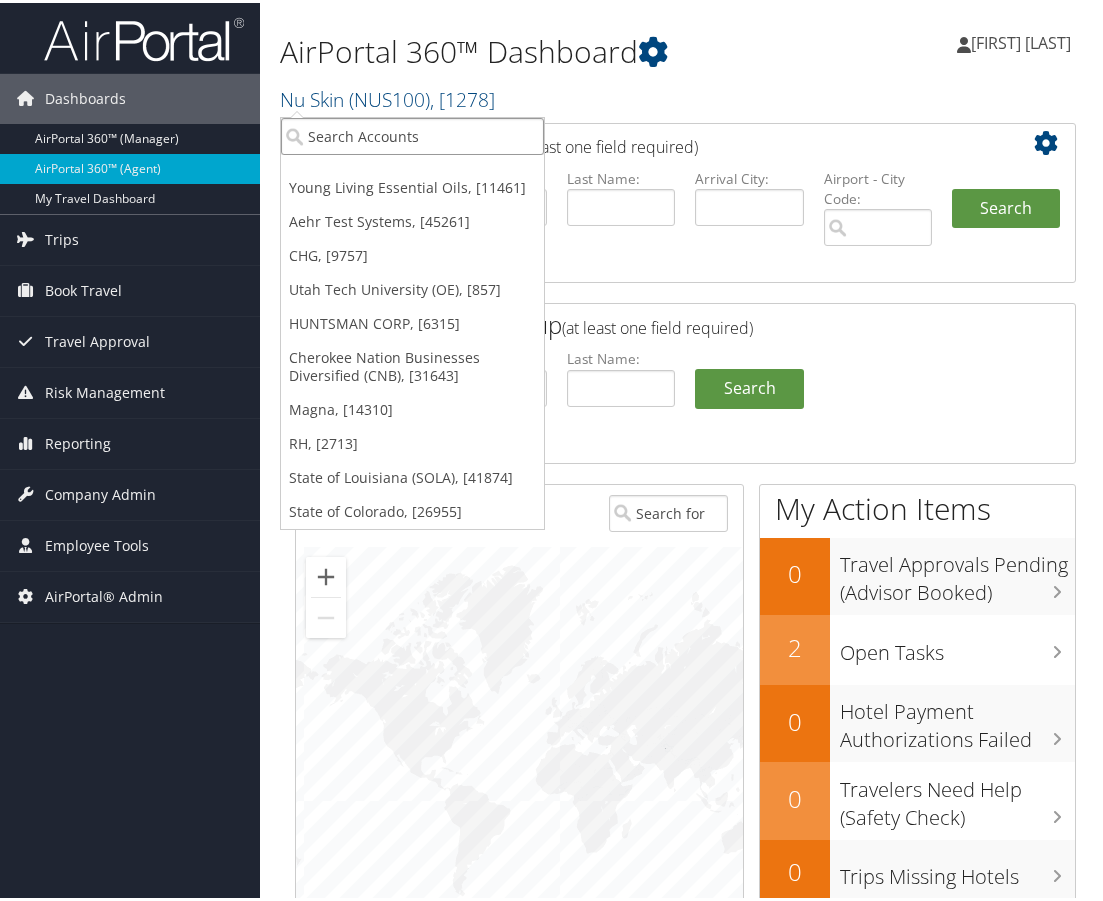 click at bounding box center (412, 133) 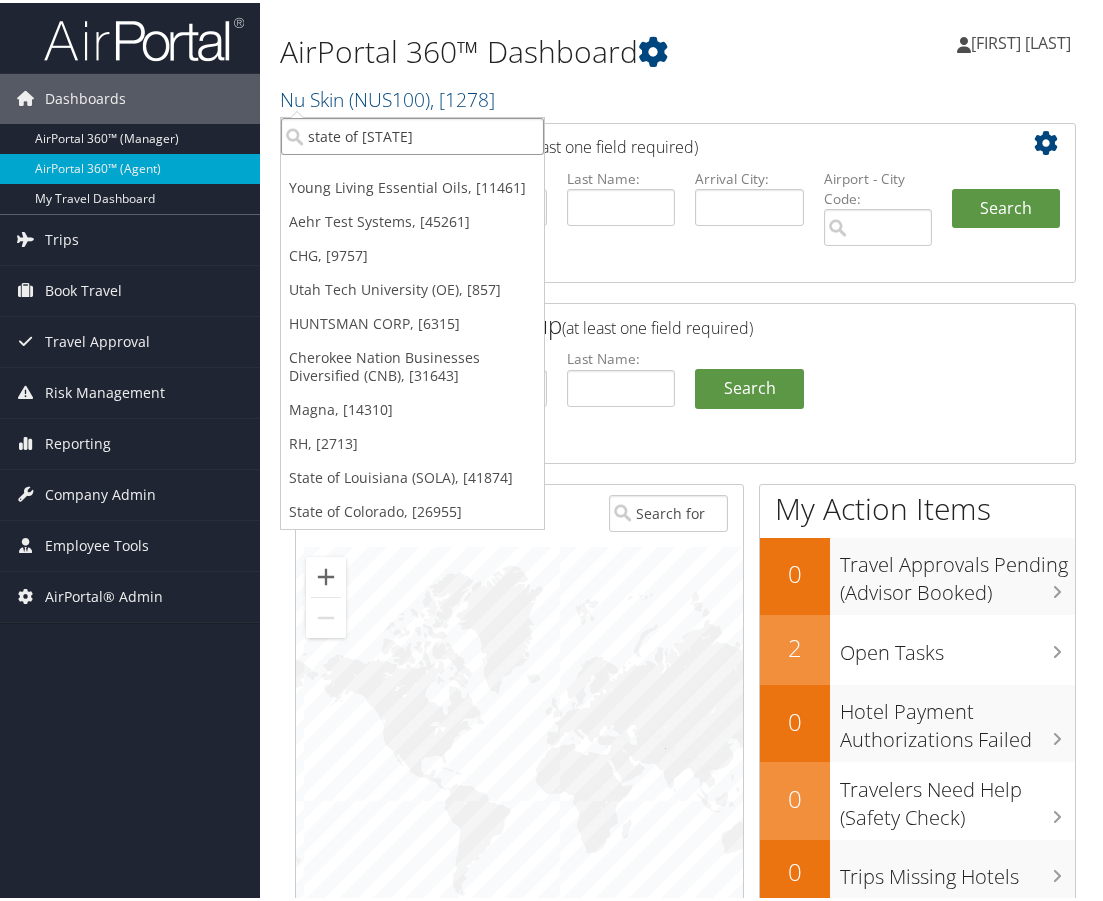type on "state of [STATE]" 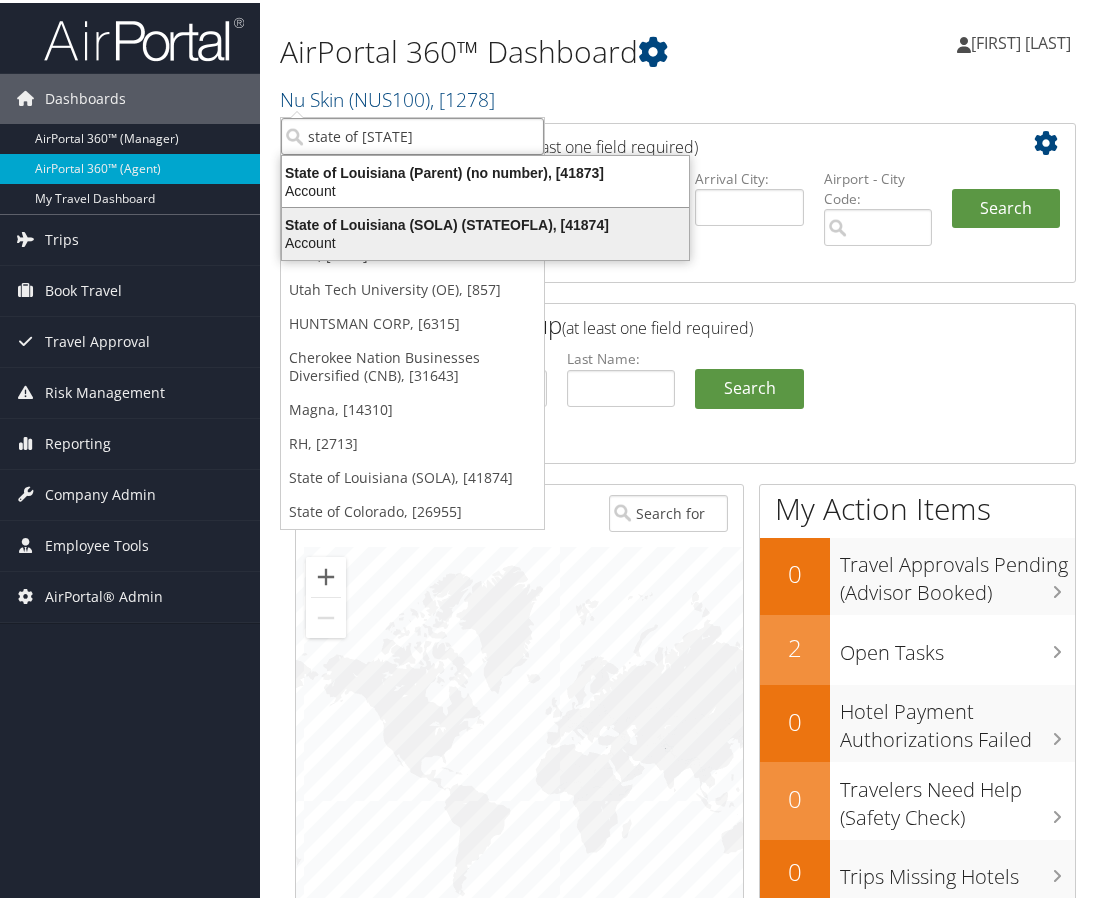 click on "State of Louisiana (SOLA) (STATEOFLA), [41874]" at bounding box center (485, 222) 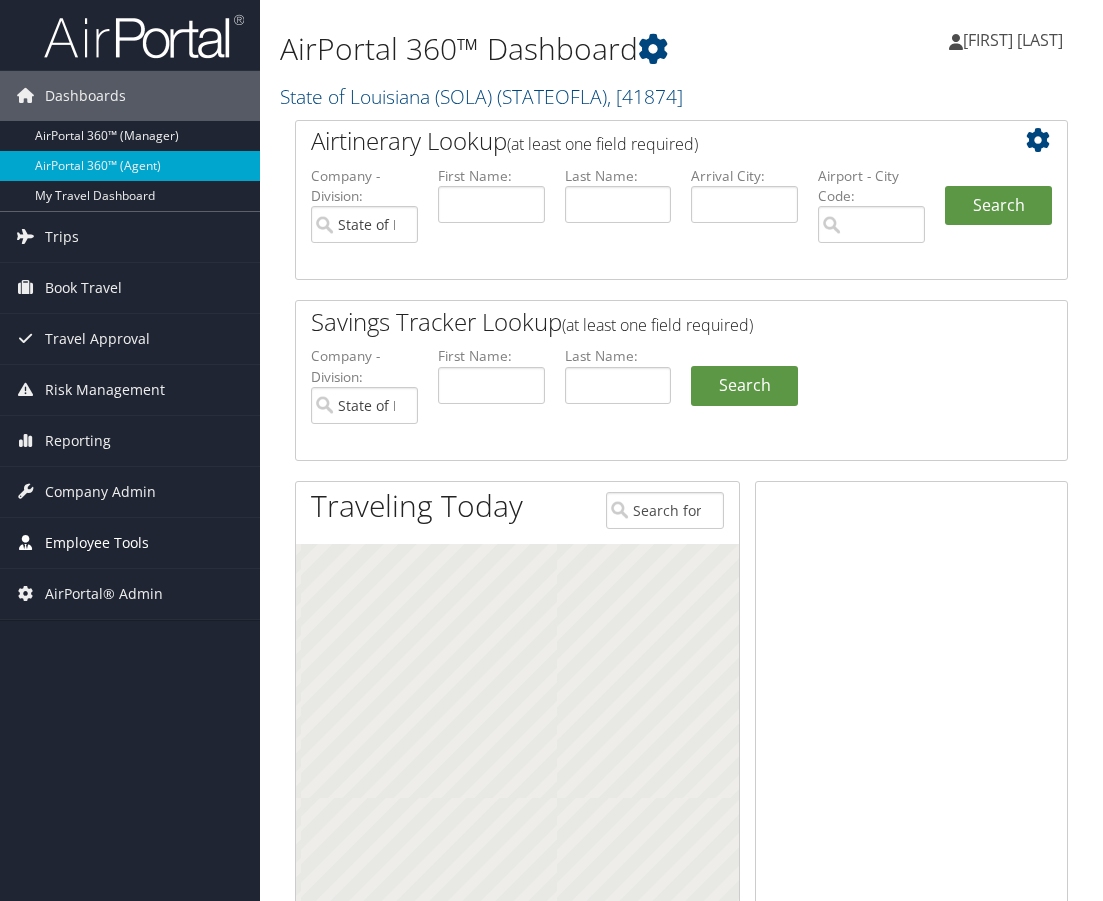 scroll, scrollTop: 0, scrollLeft: 0, axis: both 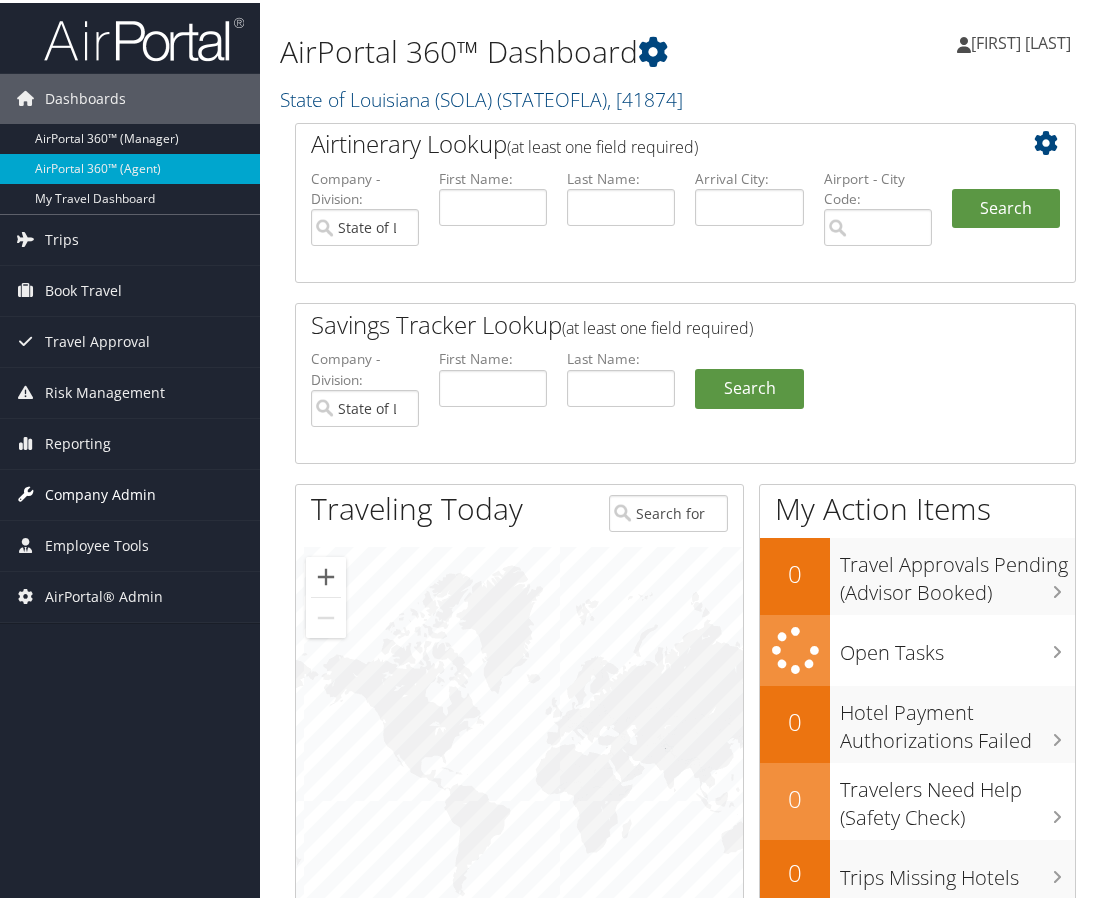 click on "Company Admin" at bounding box center [100, 492] 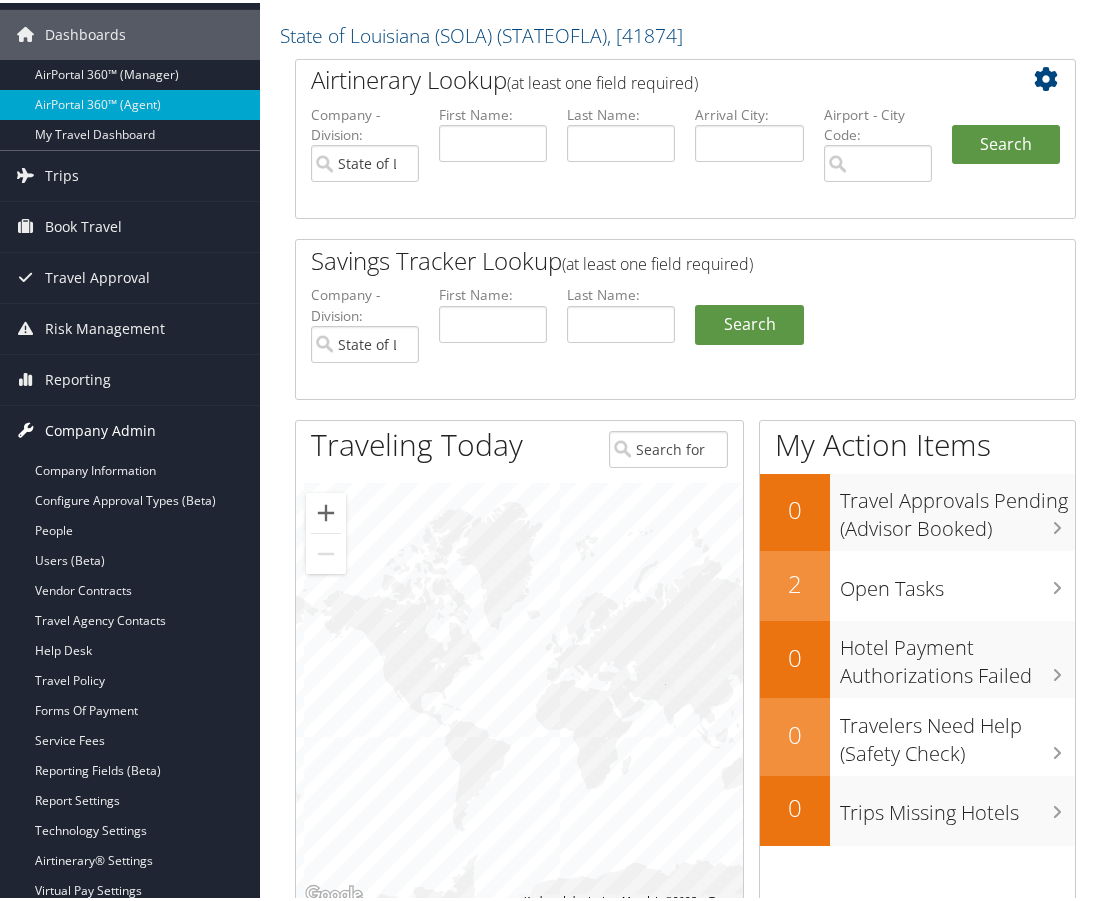 scroll, scrollTop: 100, scrollLeft: 0, axis: vertical 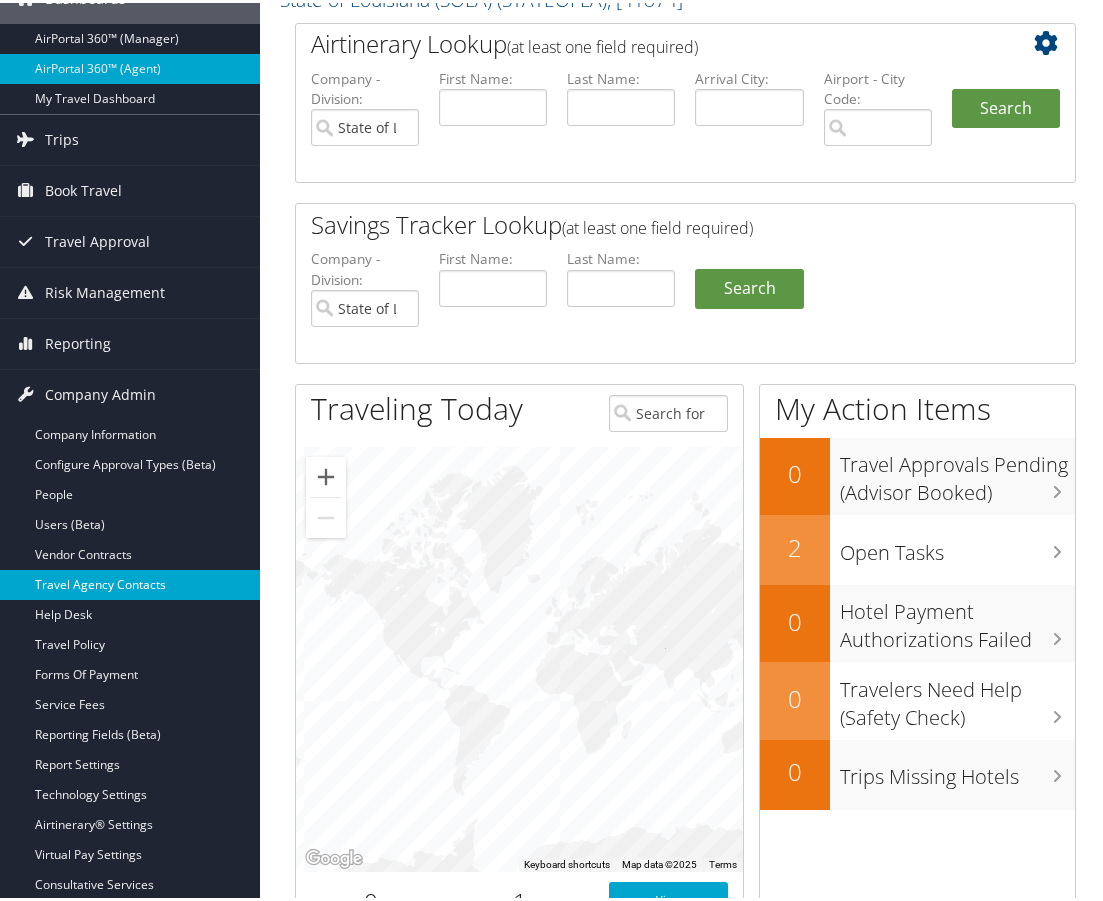 click on "Travel Agency Contacts" at bounding box center [130, 582] 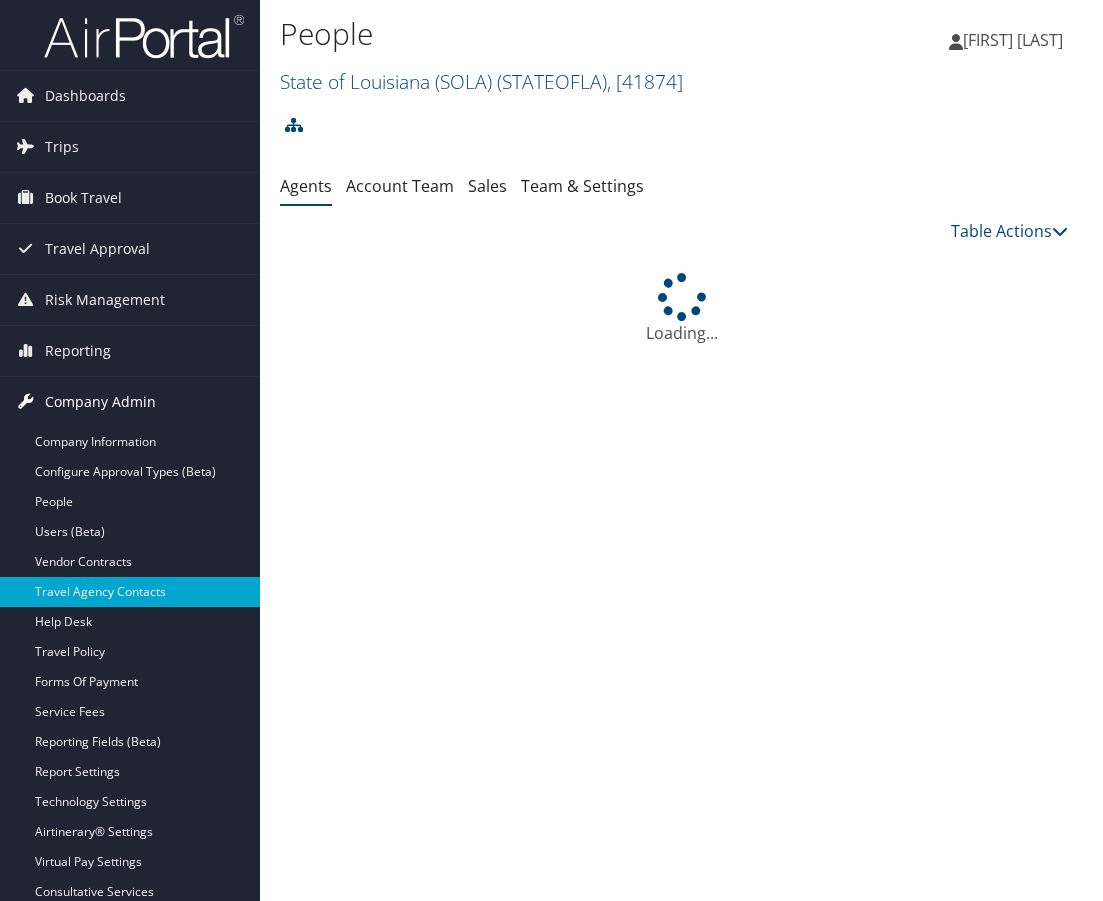 scroll, scrollTop: 0, scrollLeft: 0, axis: both 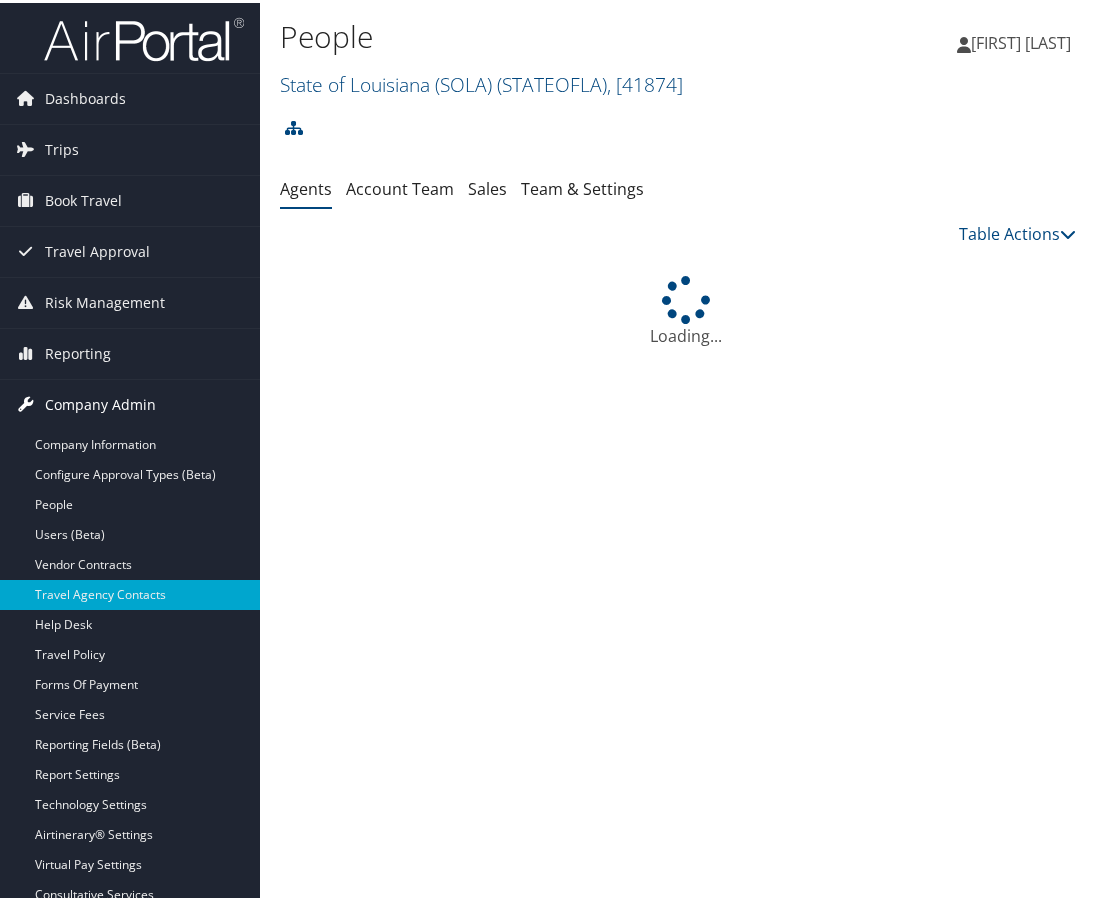 click on "Account Team" at bounding box center (400, 186) 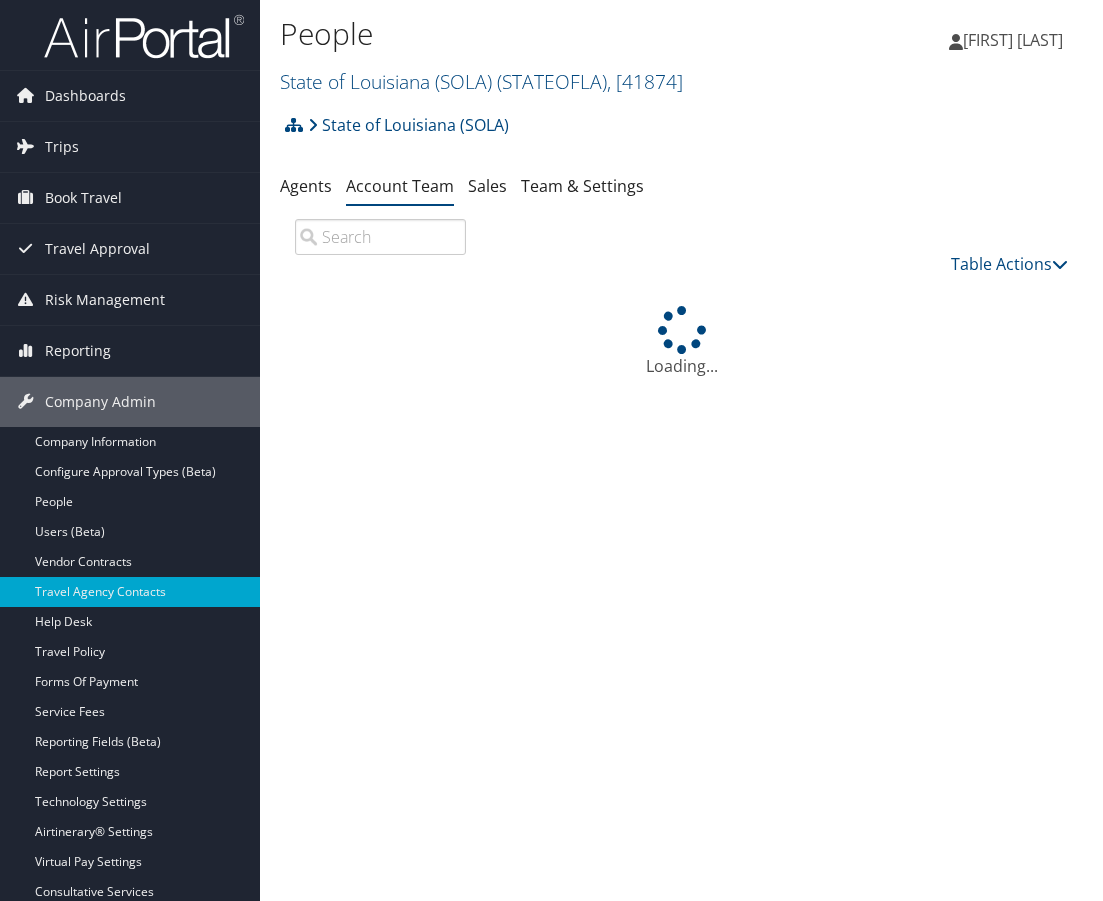 scroll, scrollTop: 0, scrollLeft: 0, axis: both 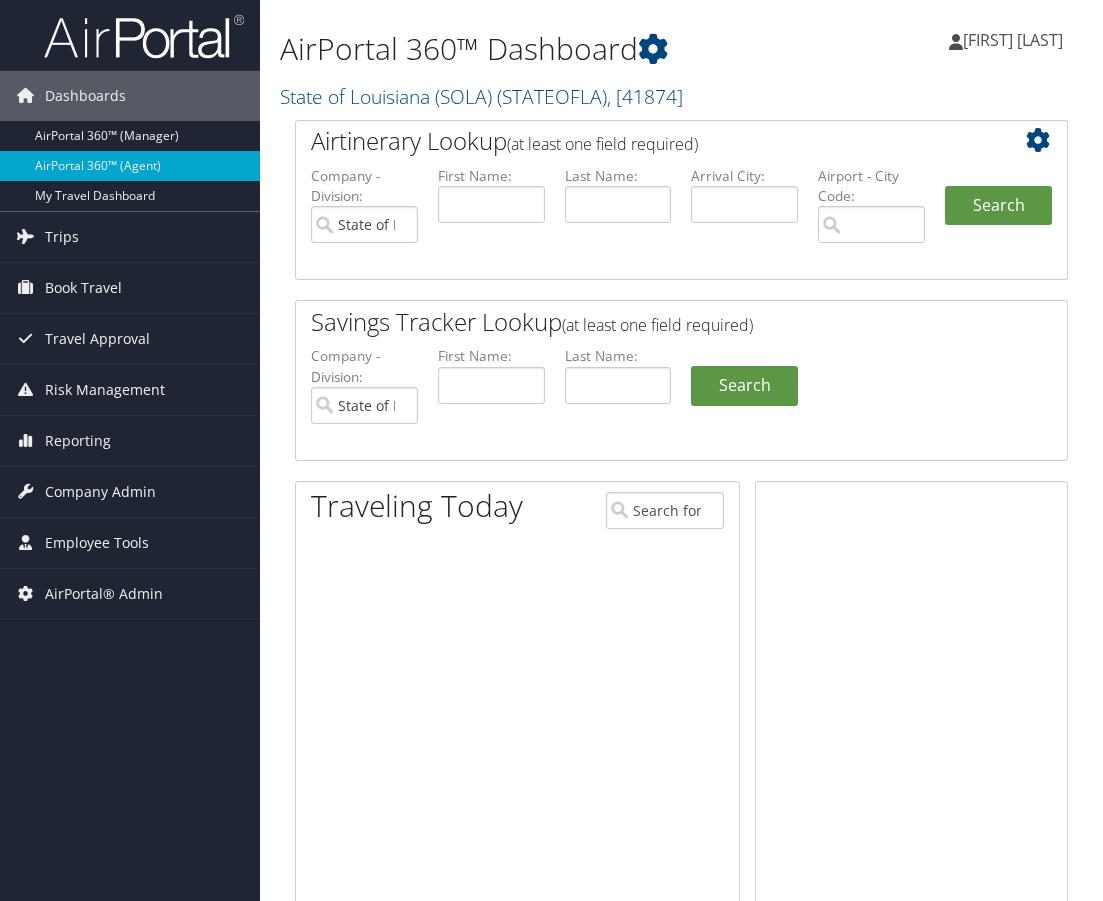 click on "State of Louisiana (SOLA)   ( STATEOFLA )  , [ 41874 ]" at bounding box center [481, 96] 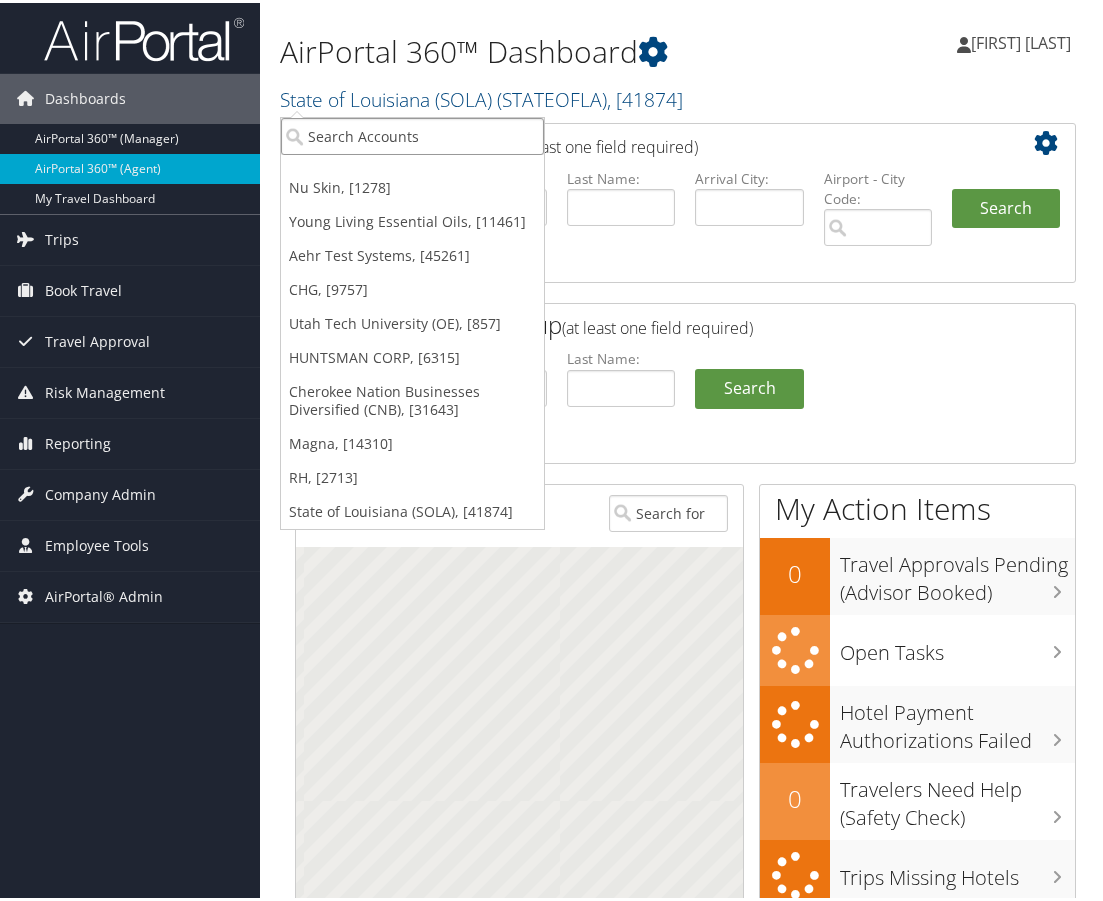 click at bounding box center (412, 133) 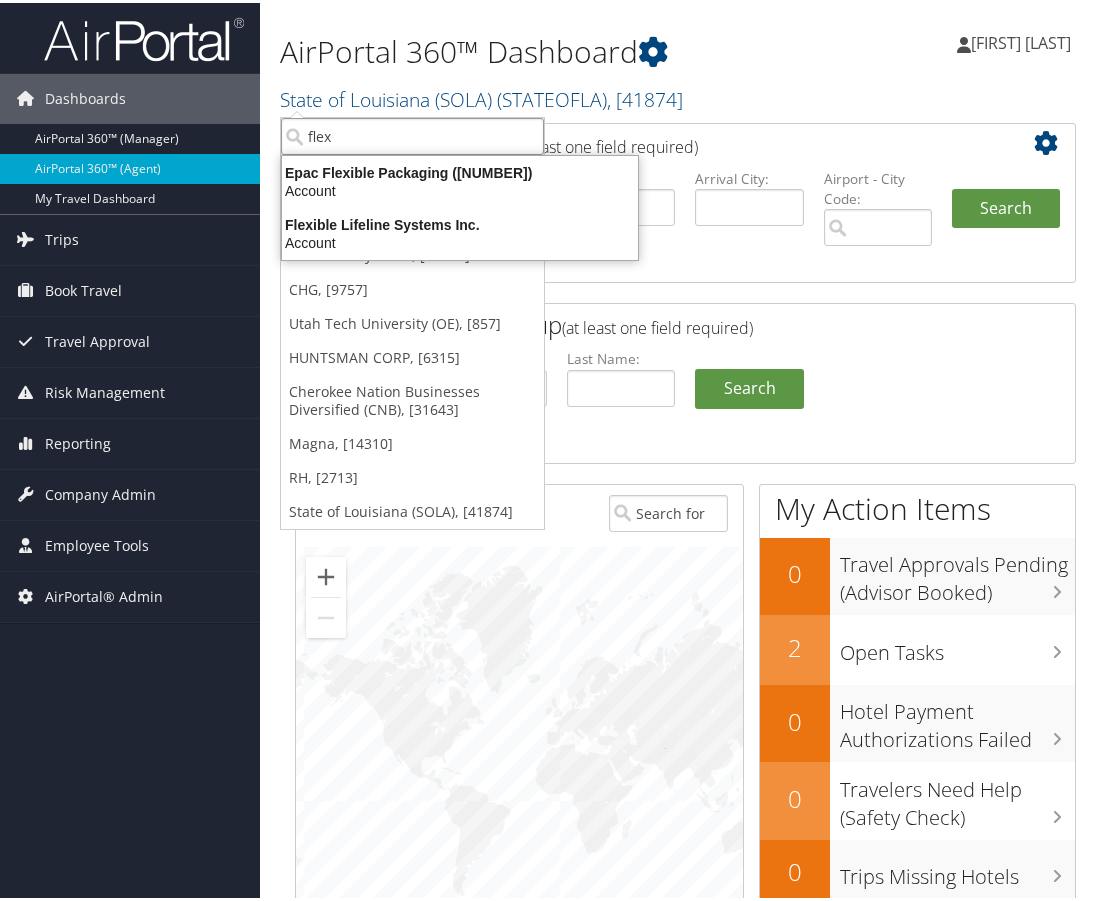 type on "flexe" 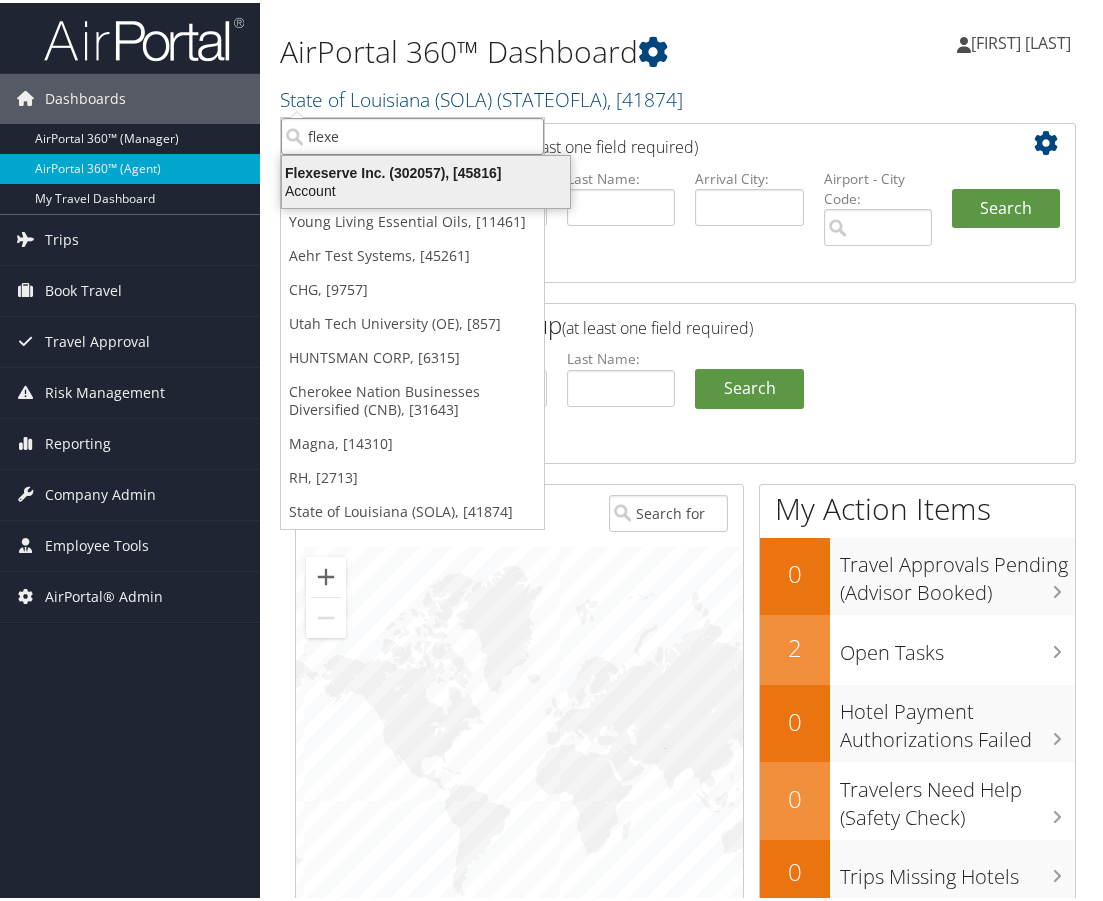 click on "Account" at bounding box center [426, 188] 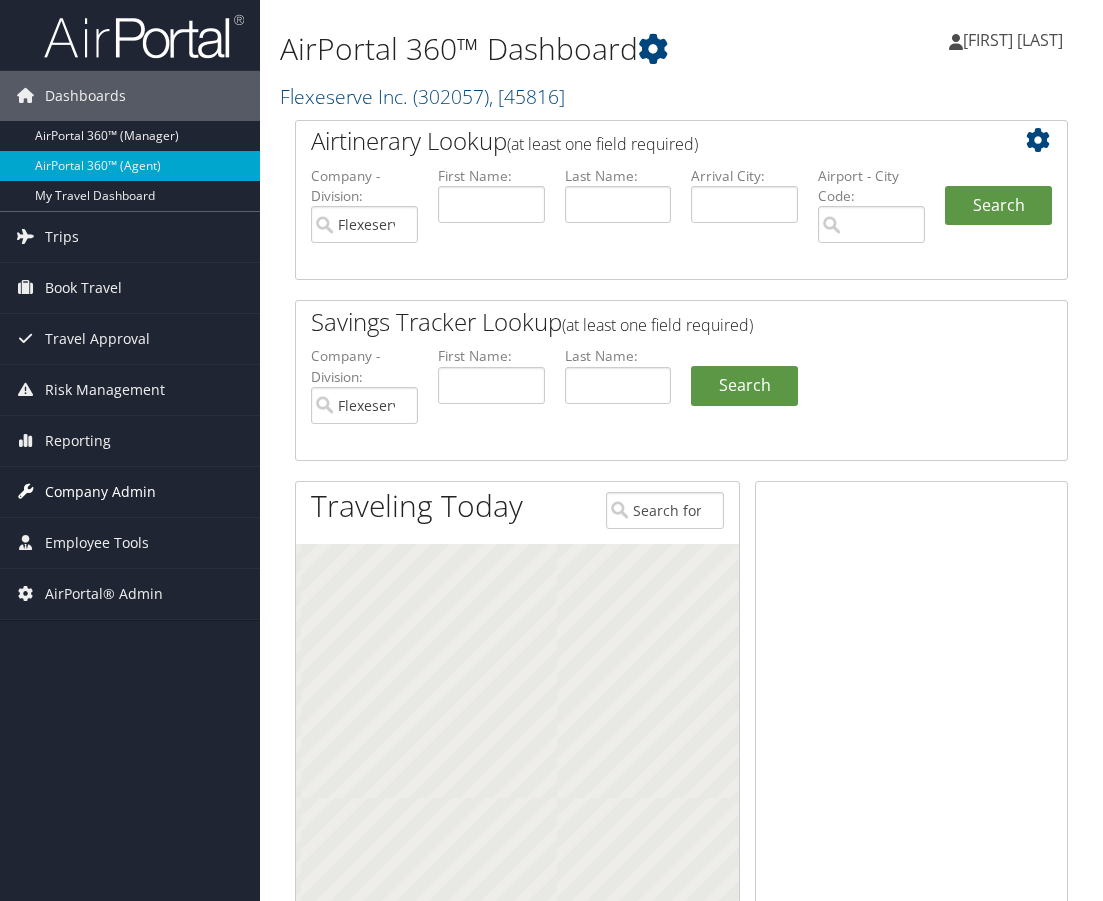 scroll, scrollTop: 0, scrollLeft: 0, axis: both 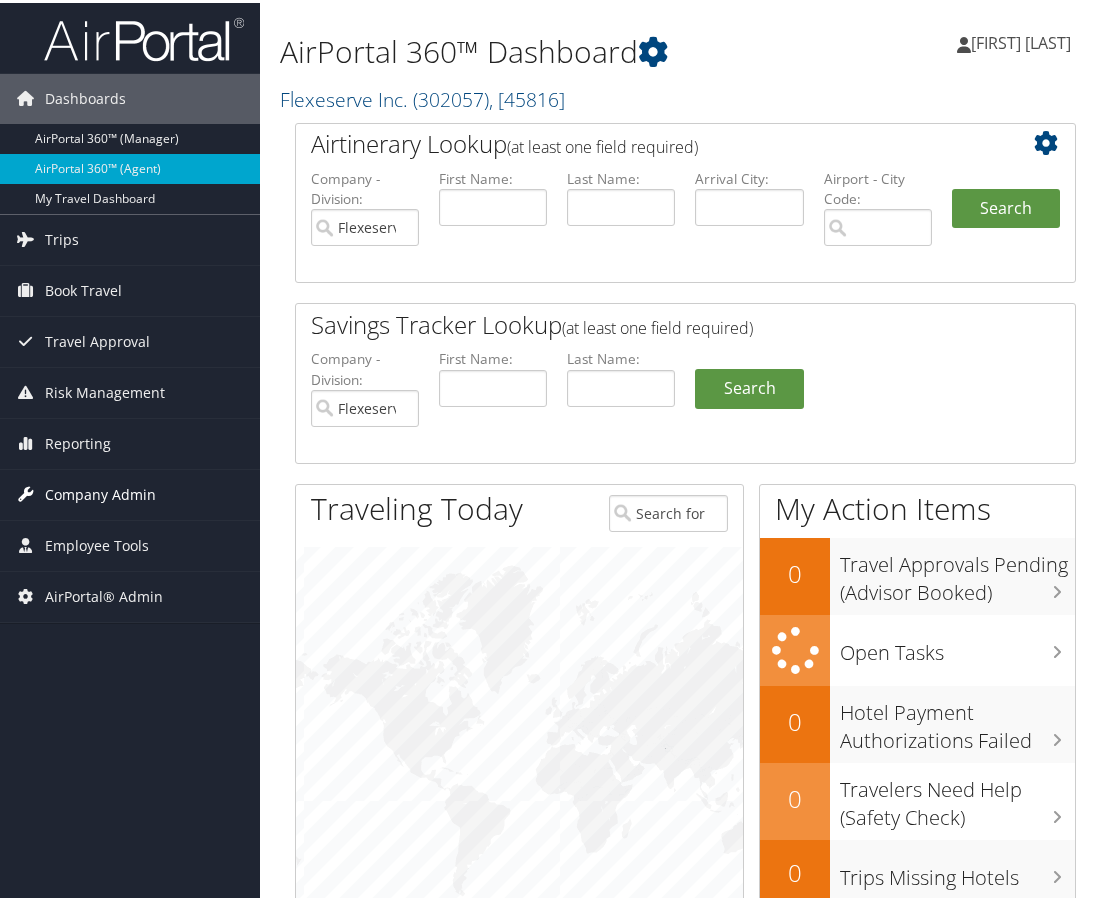 click on "Company Admin" at bounding box center [100, 492] 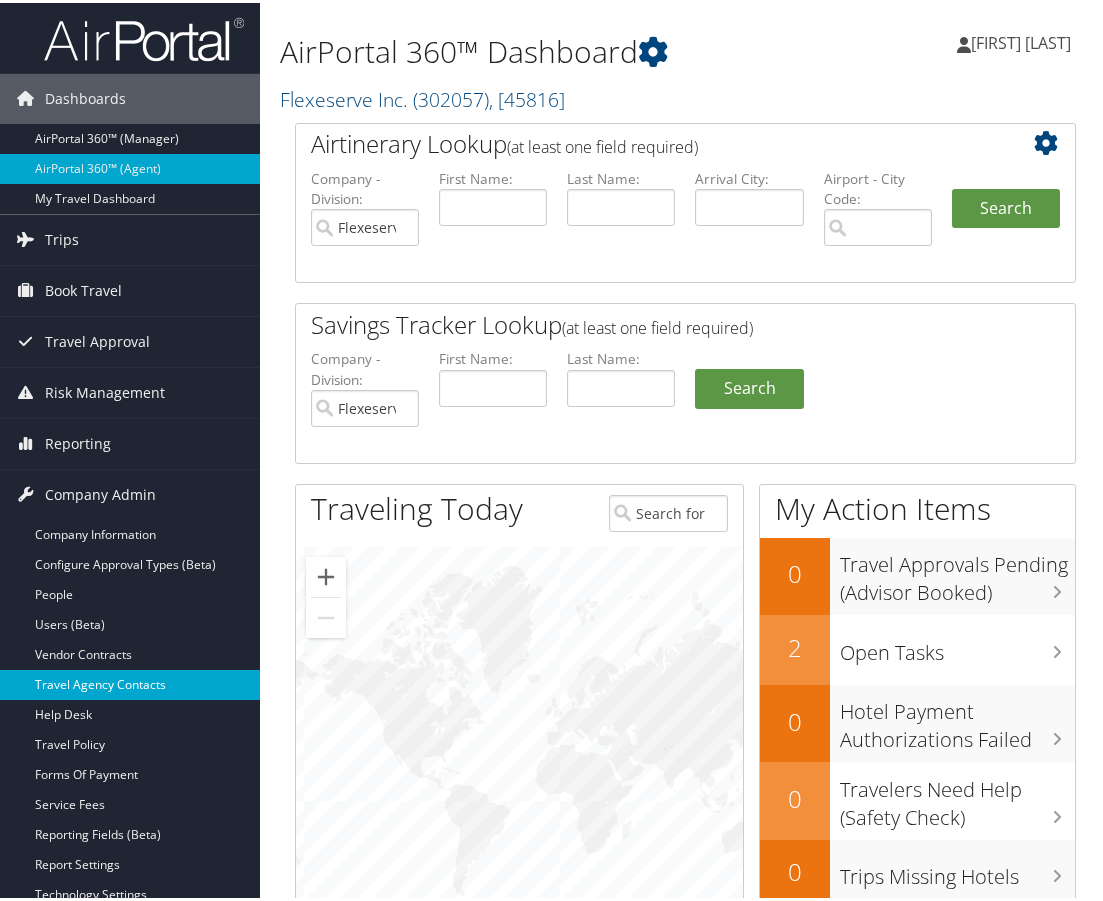 click on "Travel Agency Contacts" at bounding box center [130, 682] 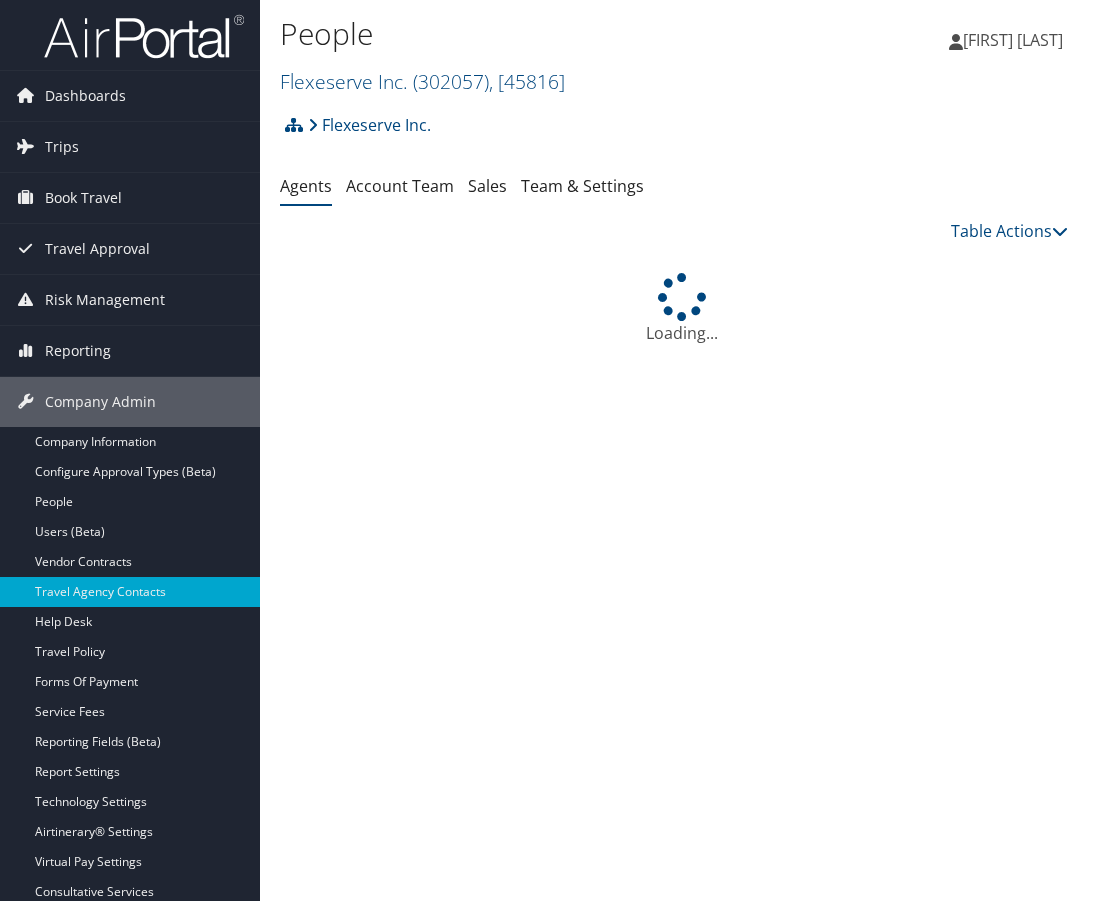 scroll, scrollTop: 0, scrollLeft: 0, axis: both 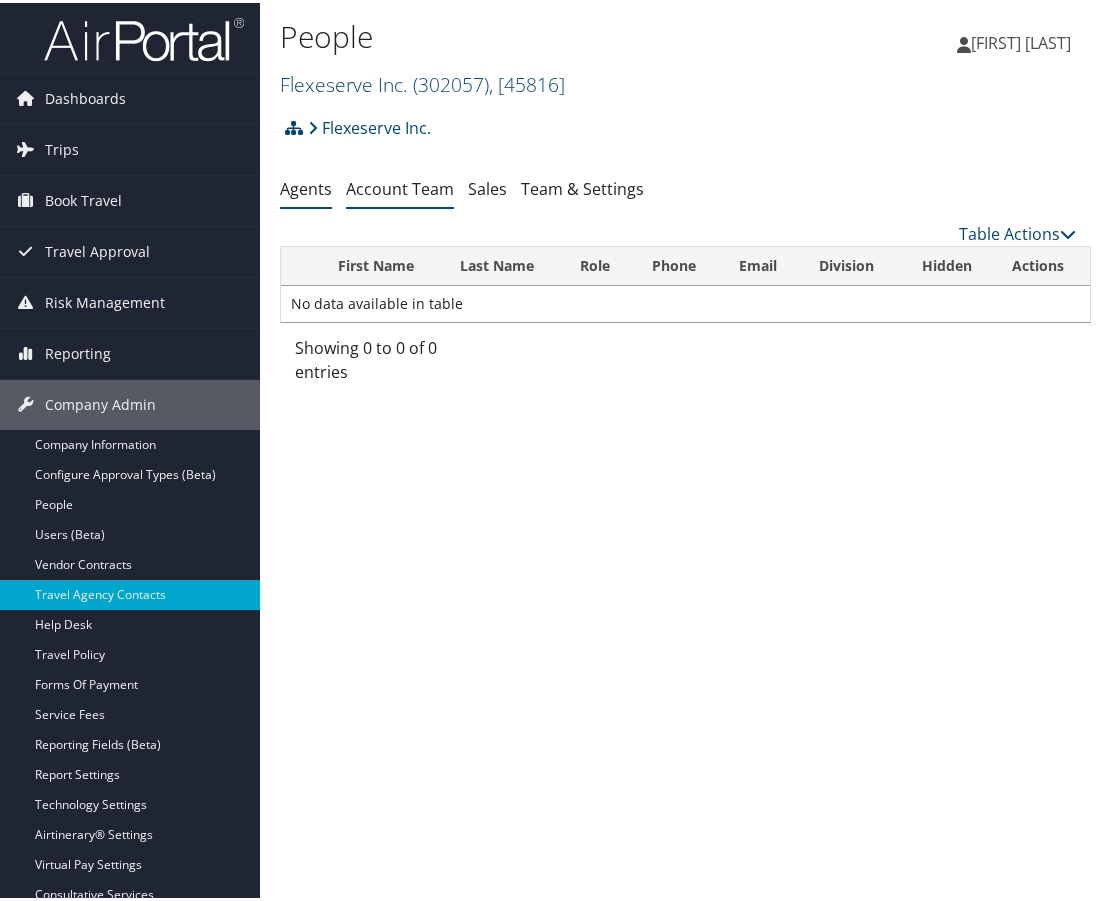click on "Account Team" at bounding box center (400, 186) 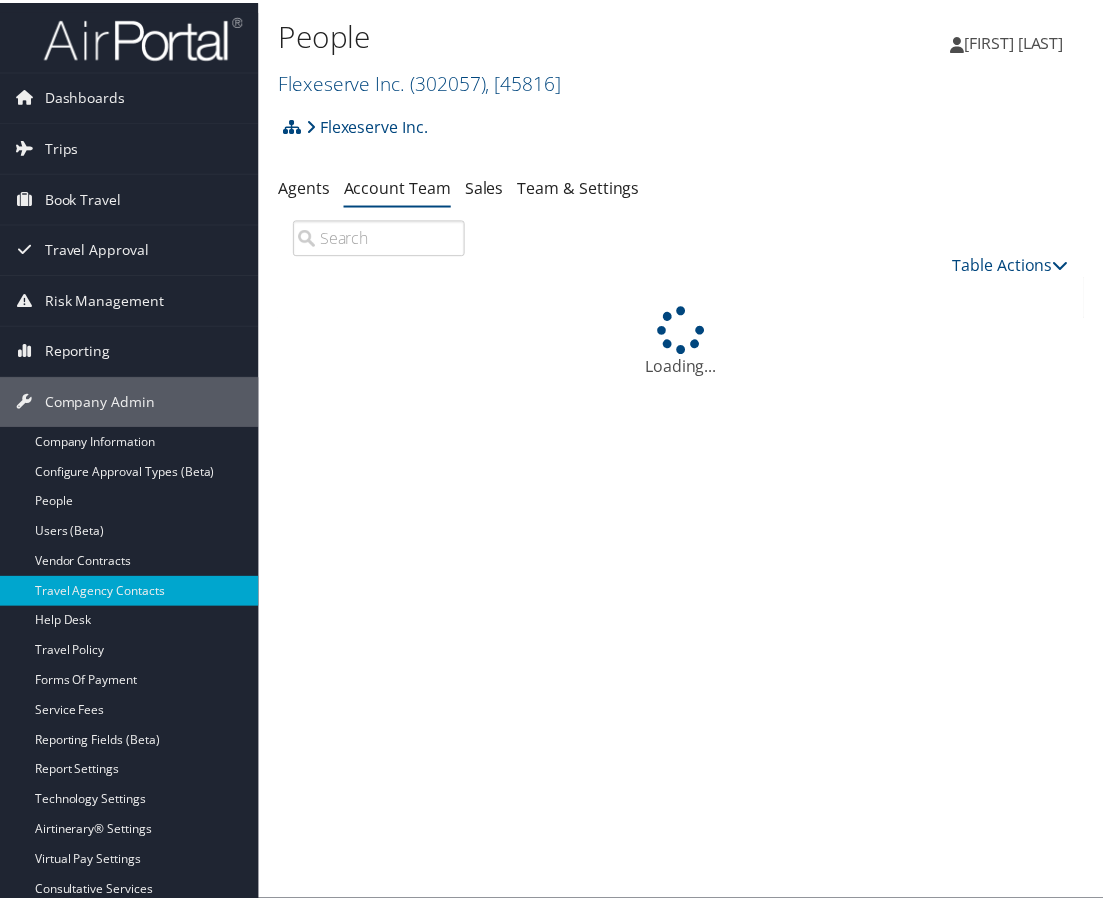 scroll, scrollTop: 0, scrollLeft: 0, axis: both 